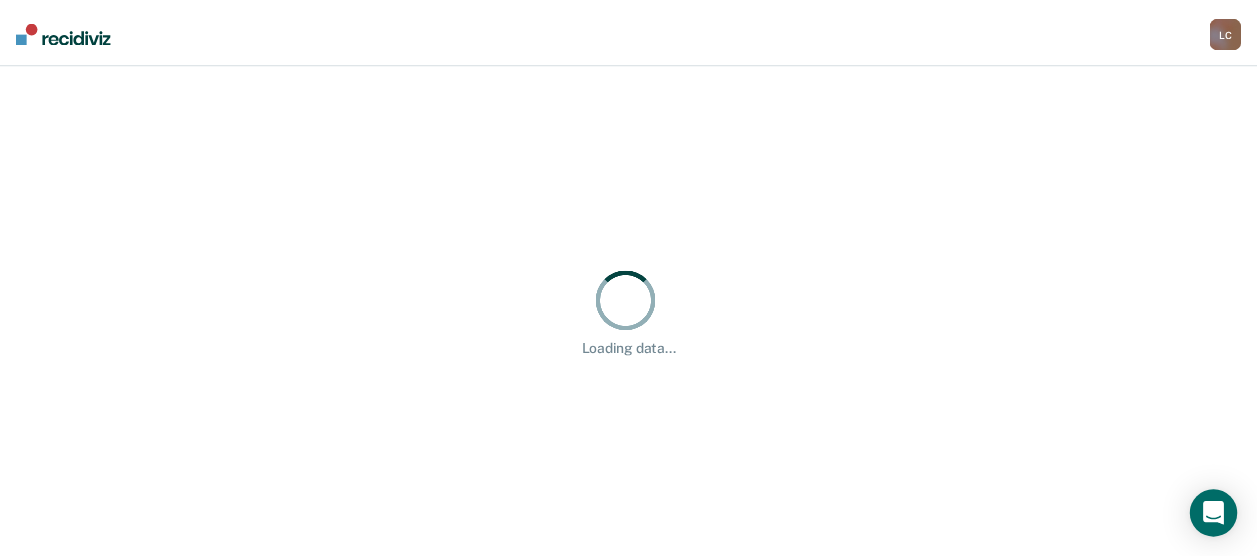 scroll, scrollTop: 0, scrollLeft: 0, axis: both 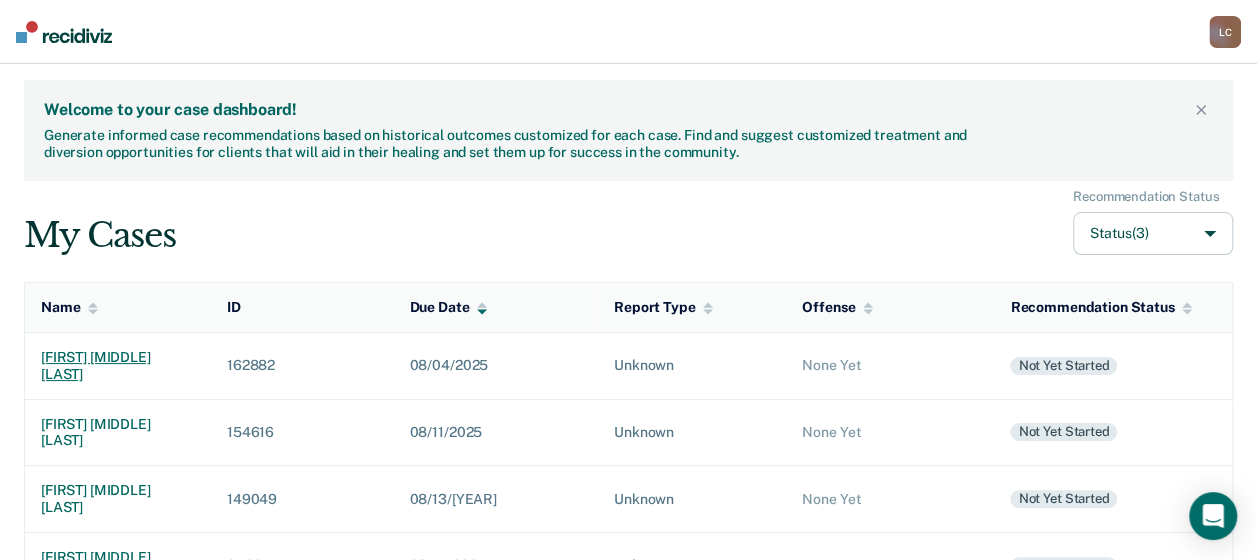 click on "[FIRST] [MIDDLE] [LAST]" at bounding box center (118, 366) 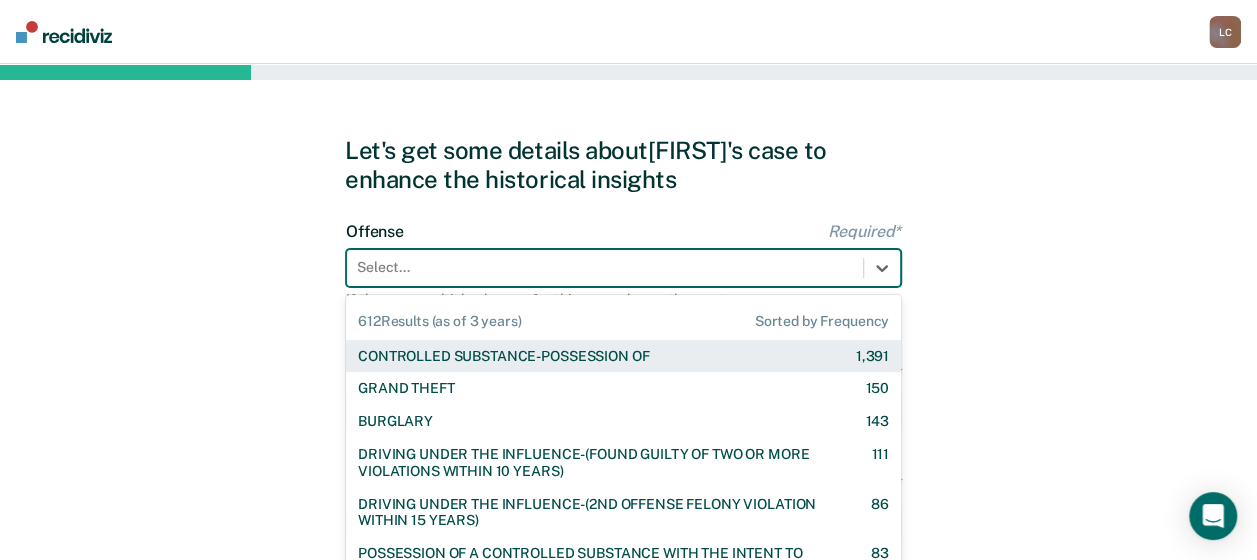 scroll, scrollTop: 83, scrollLeft: 0, axis: vertical 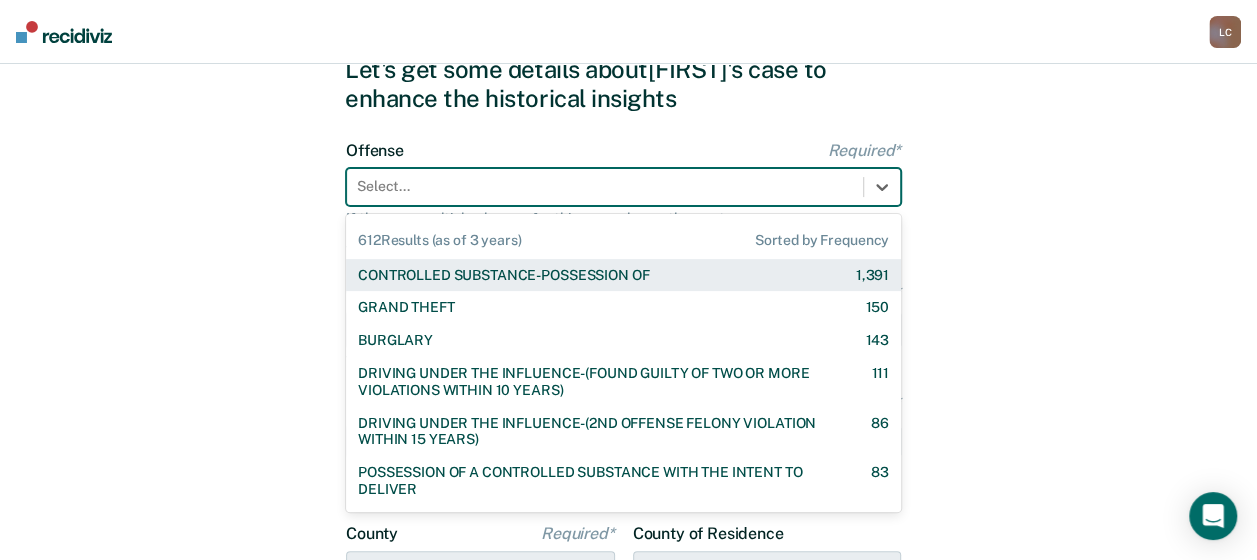 click on "35\ results available. Use Up and Down to choose options, press Enter to select the currently focused option, press Escape to exit the menu, press Tab to select the option and exit the menu. Select... 612 Results (as of [YEARS]) Sorted by Frequency CONTROLLED SUBSTANCE-POSSESSION OF 1,391 GRAND THEFT 150 BURGLARY 143 DRIVING UNDER THE INFLUENCE-(FOUND GUILTY OF TWO OR MORE VIOLATIONS WITHIN 10 YEARS) 111 DRIVING UNDER THE INFLUENCE-(2ND OFFENSE FELONY VIOLATION WITHIN 15 YEARS) 86 POSSESSION OF A CONTROLLED SUBSTANCE WITH THE INTENT TO DELIVER 83 ASSAULT-AGGRAVATED 80 WEAPON-UNLAWFUL POSSESSION BY CONVICTED FELON 63 BATTERY-DOMESTIC VIOLENCE WITH TRAUMATIC INJURY 60 DRIVING UNDER THE INFLUENCE I18-8004 {M} 57 ELUDING A POLICE OFFICER IN A MOTOR VEHICLE 55 DRIVING UNDER THE INFLUENCE-(THIRD OR SUBSEQUENT OFFENSE) 35 FORGERY 31 PROPERTY-MALICIOUS INJURY TO PROPERTY 30 ASSAULT-DOMESTIC VIOLENCE I18-918(3)(A) {M} 28 CHILDREN-INJURY TO CHILD 28 25 24 23 DOMESTIC BATTERY OR ASSAULT -IN THE PRESENCE OF A CHILD 23 9" at bounding box center (623, 187) 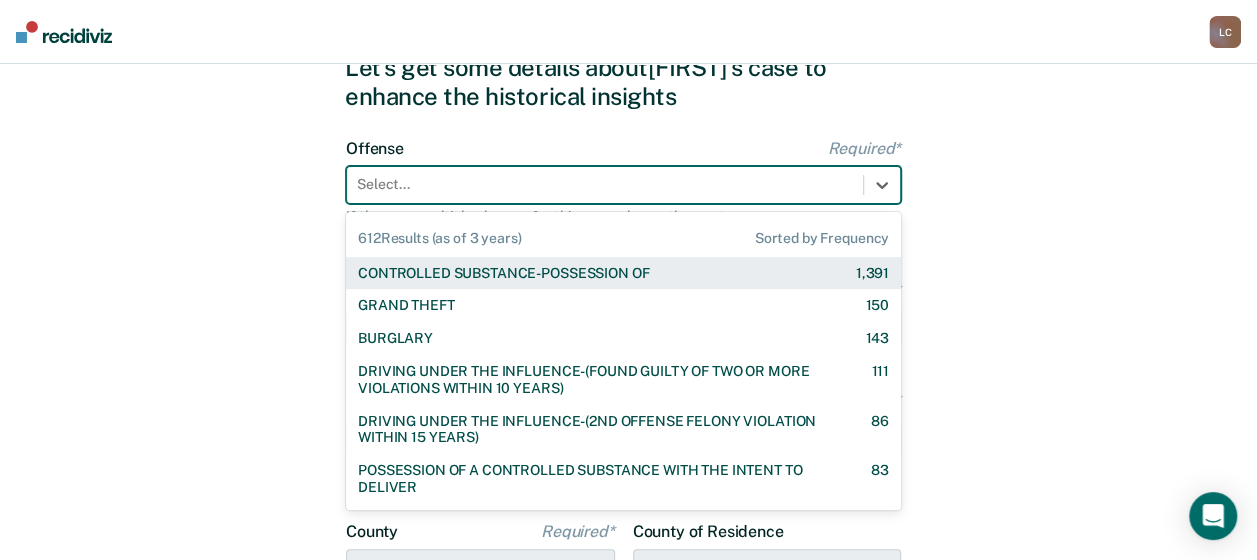 click on "CONTROLLED SUBSTANCE-POSSESSION OF 1,391" at bounding box center [623, 273] 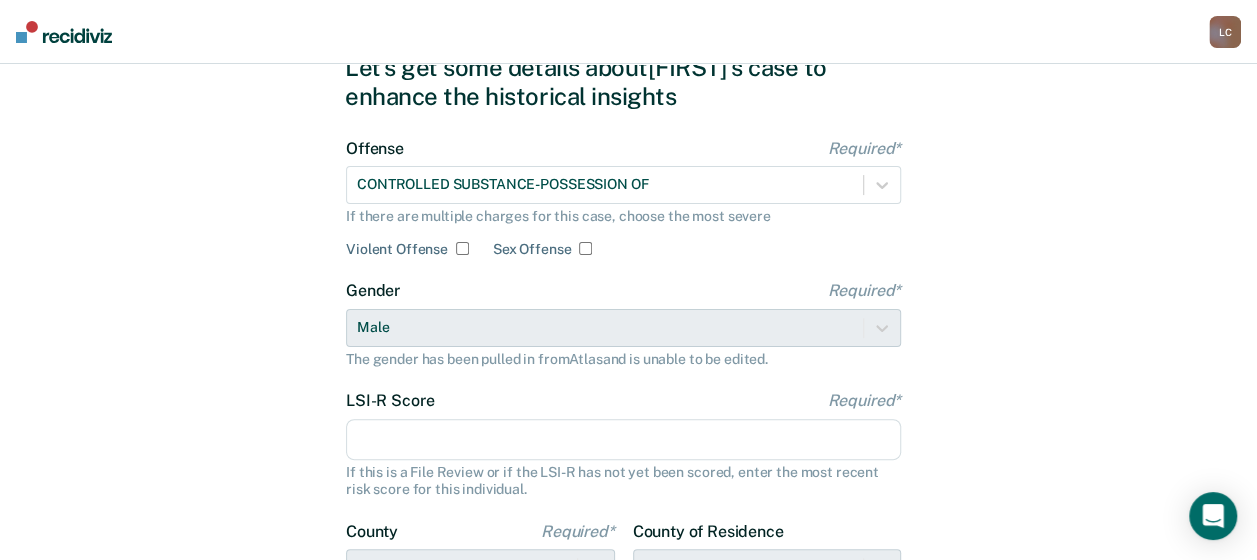 click on "LSI-R Score  Required*" at bounding box center (623, 440) 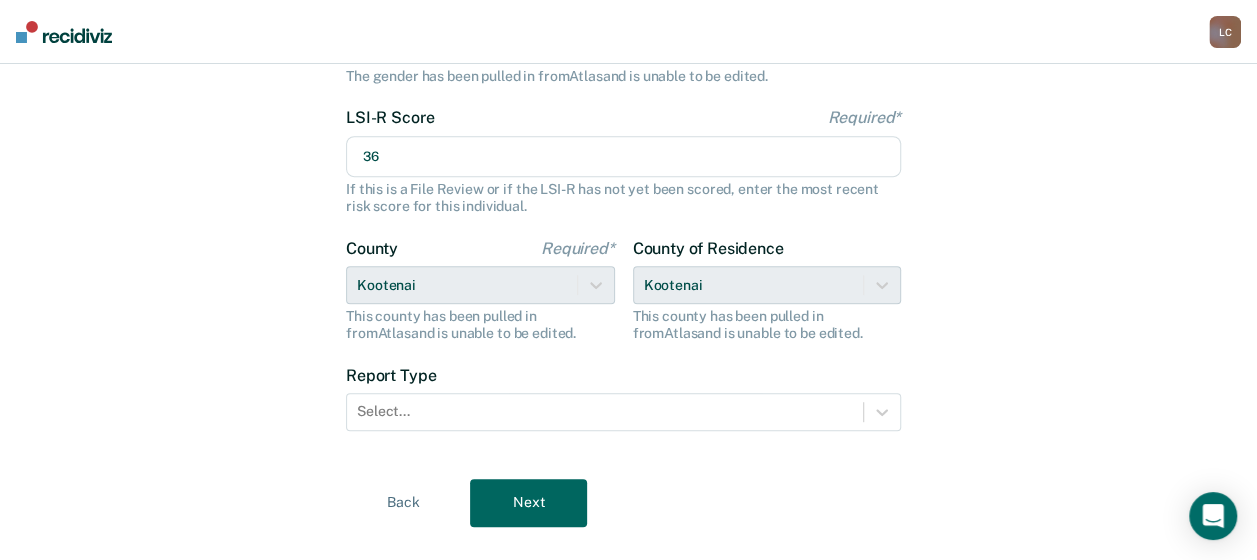 scroll, scrollTop: 370, scrollLeft: 0, axis: vertical 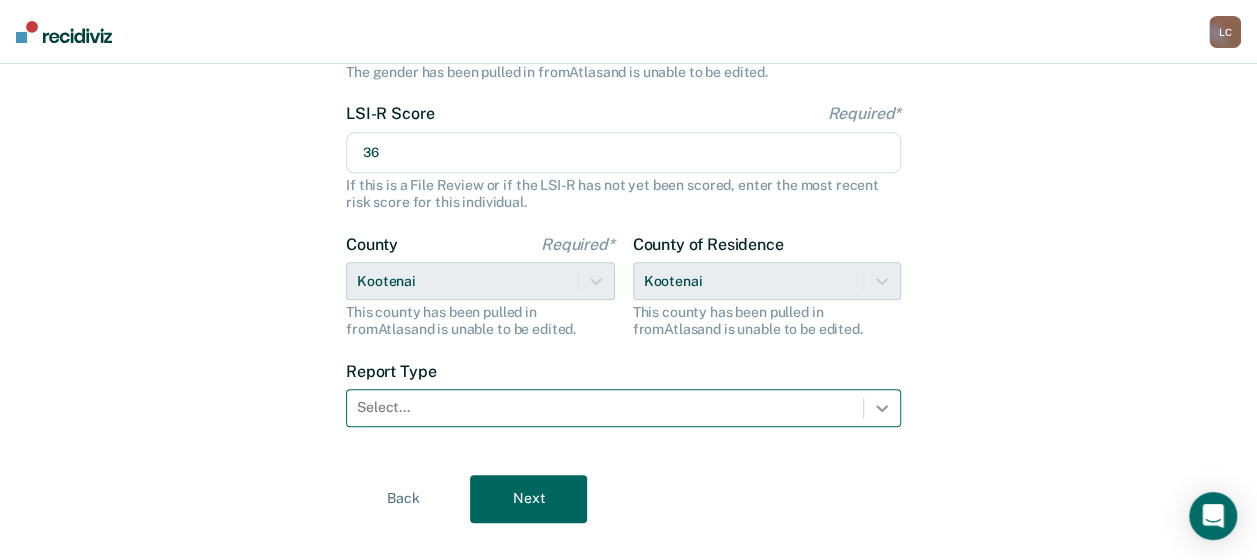 type on "36" 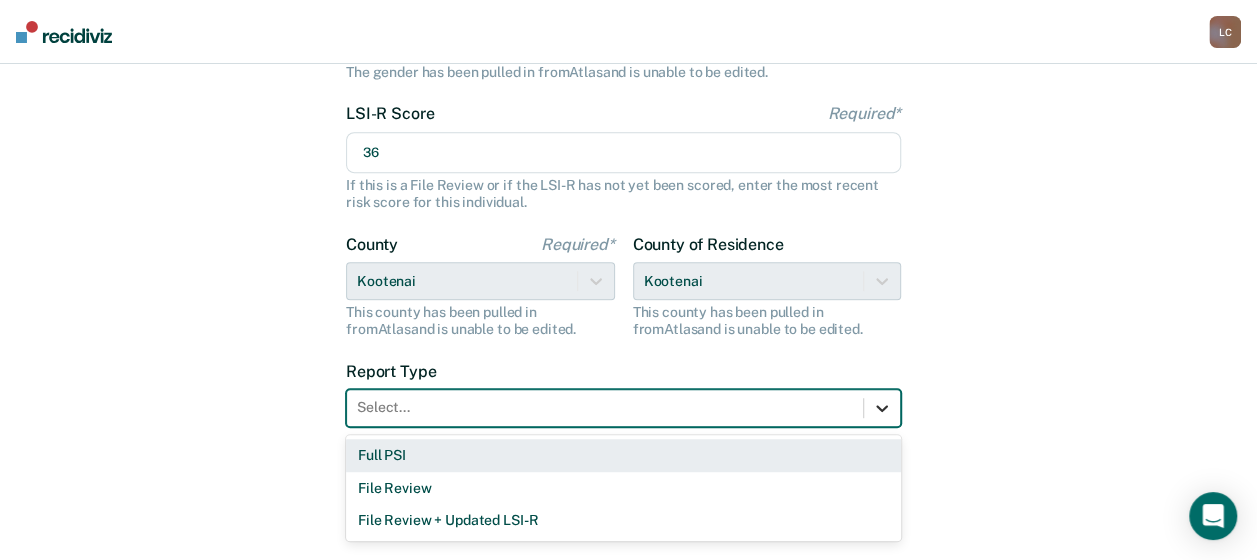 click 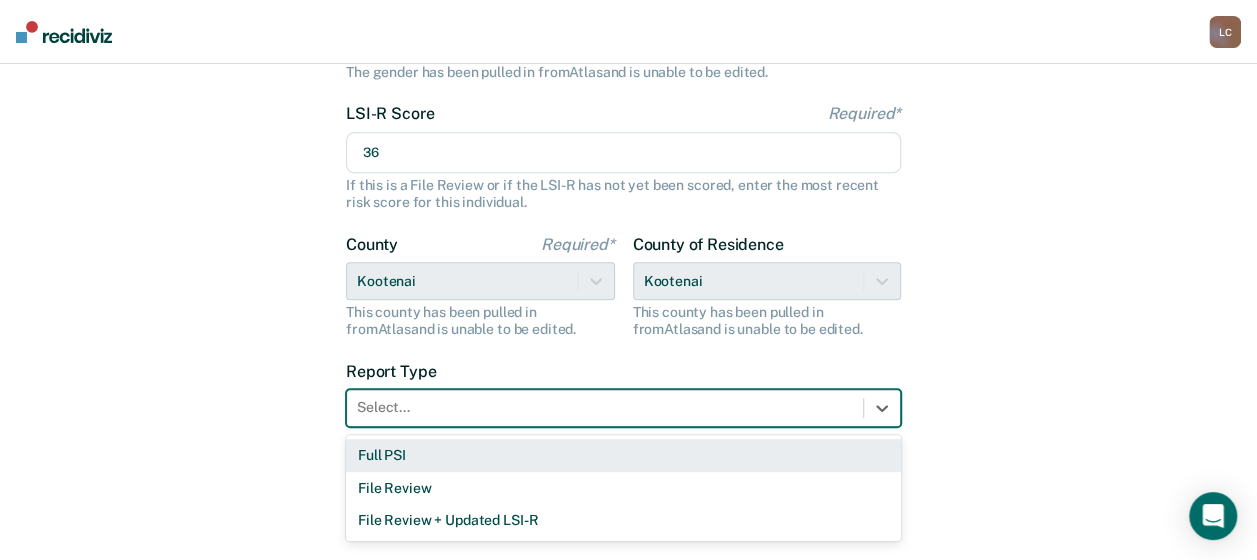 click on "Full PSI" at bounding box center (623, 455) 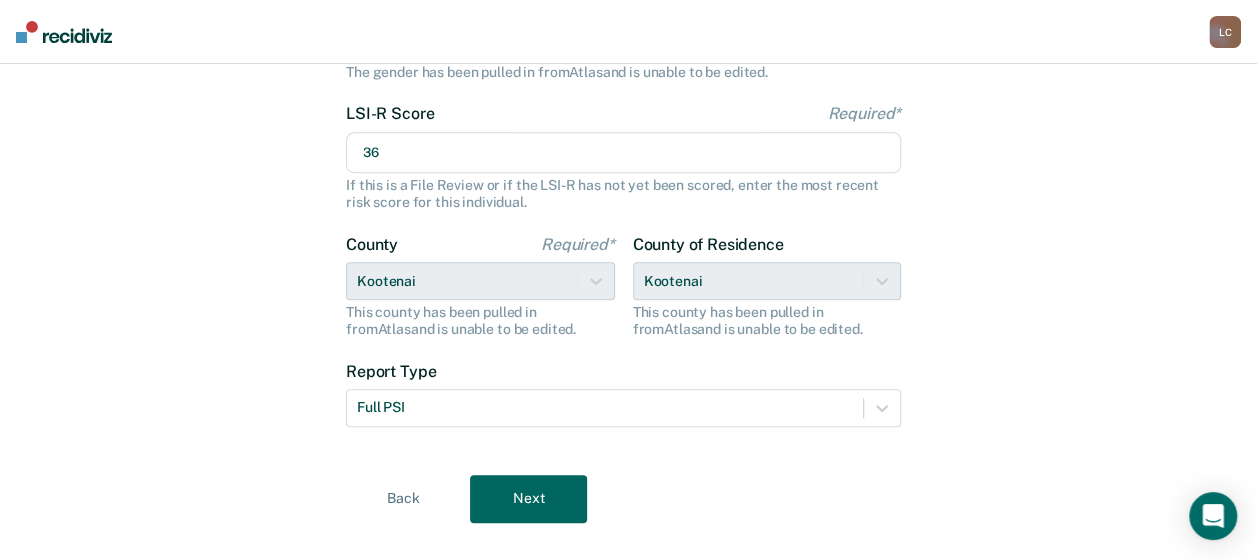 click on "Next" at bounding box center [528, 499] 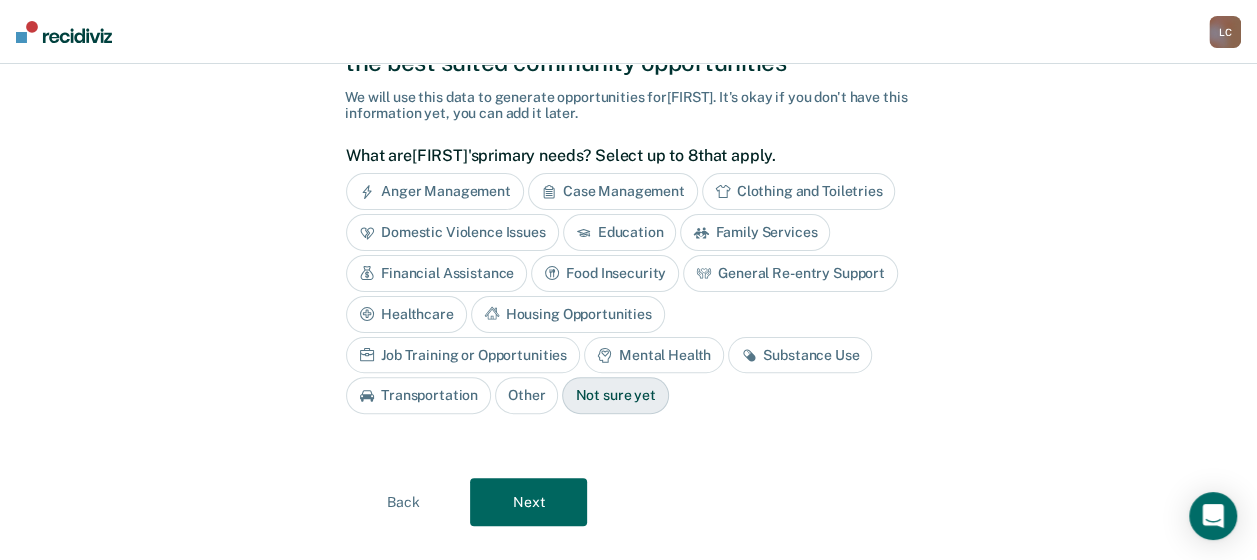 click on "Domestic Violence Issues" at bounding box center [452, 232] 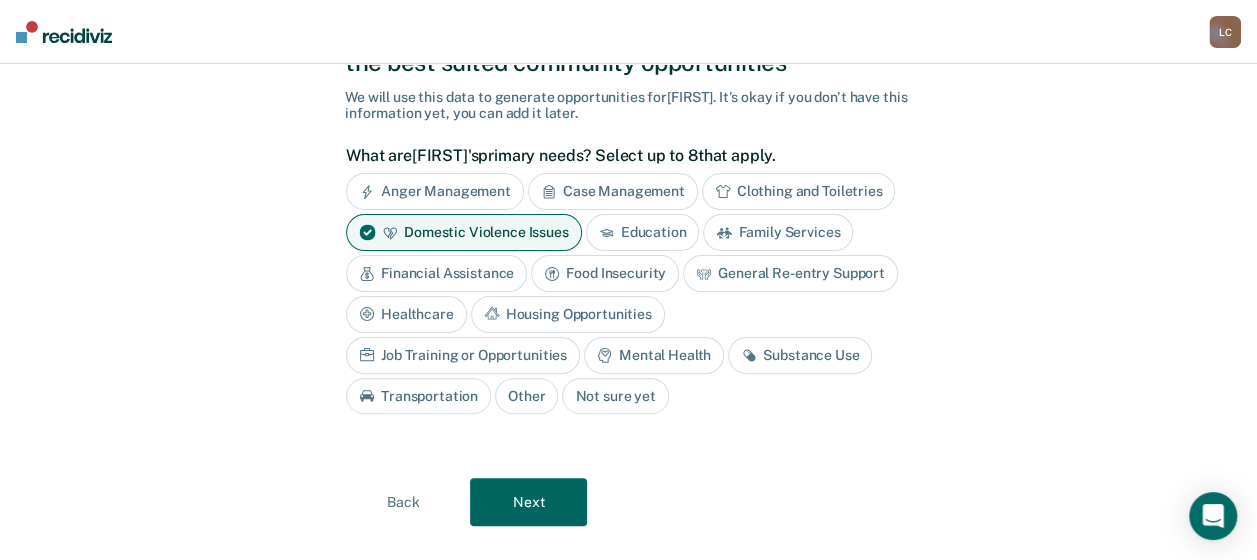 click on "Substance Use" at bounding box center [800, 355] 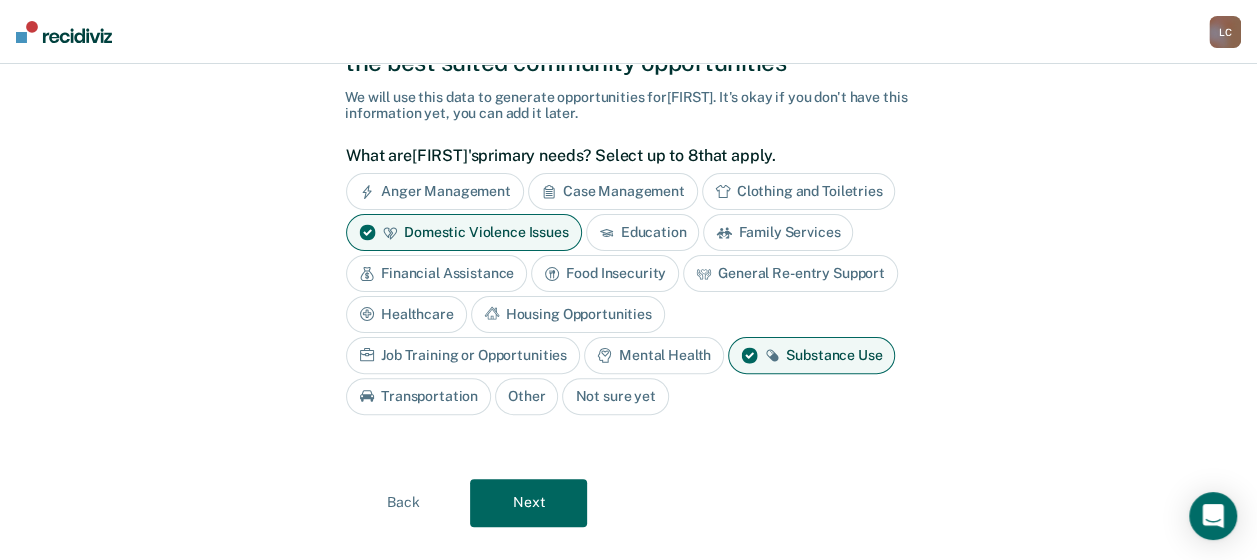 drag, startPoint x: 590, startPoint y: 304, endPoint x: 564, endPoint y: 305, distance: 26.019224 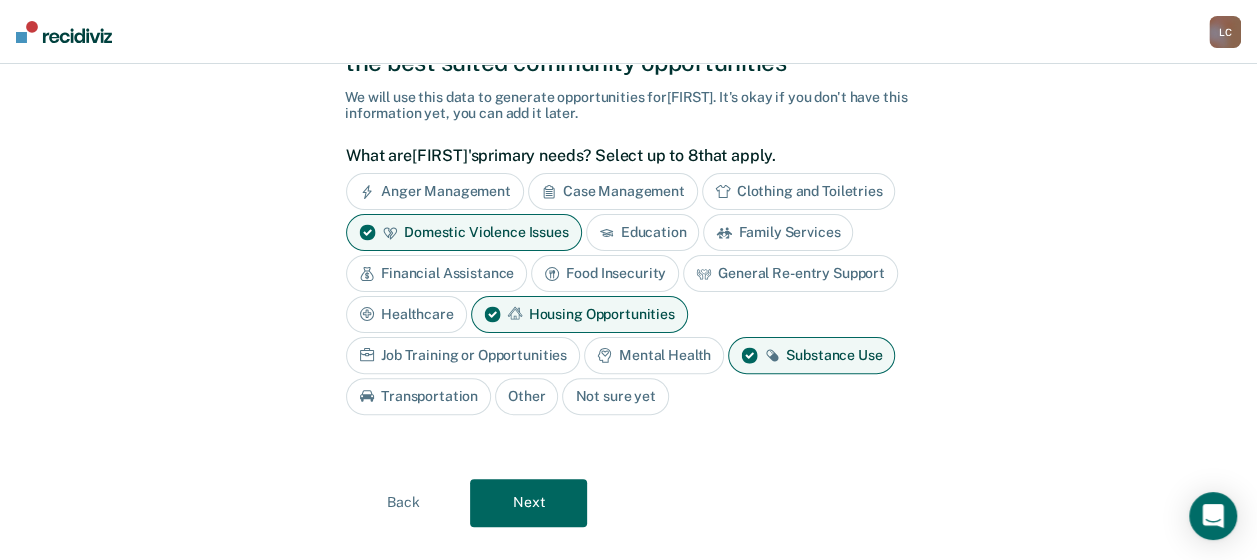 click on "Next" at bounding box center (528, 503) 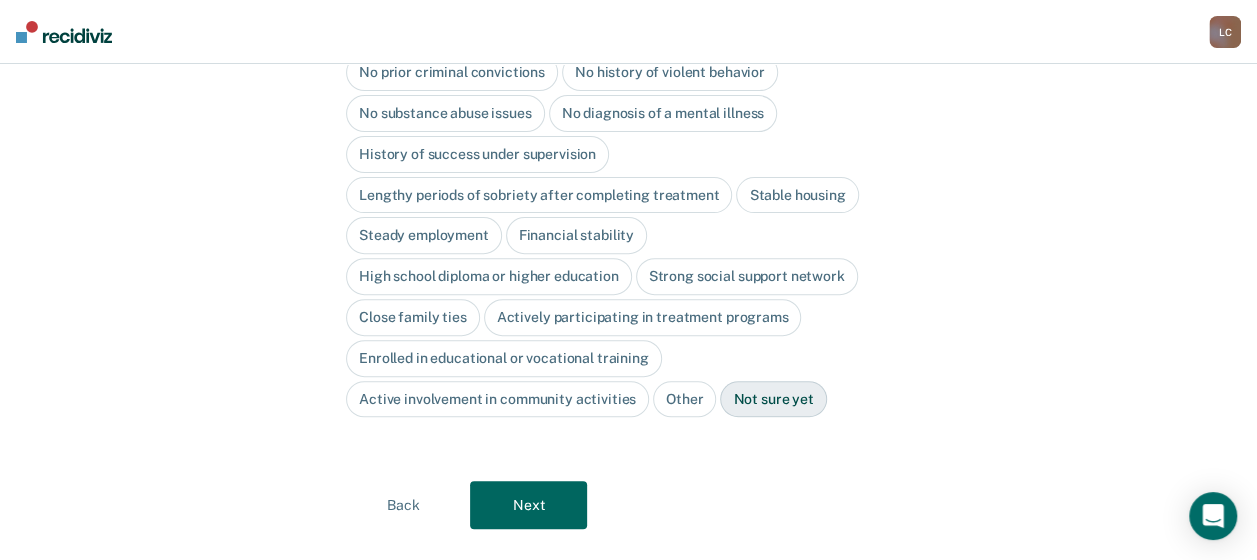 click on "Next" at bounding box center [528, 505] 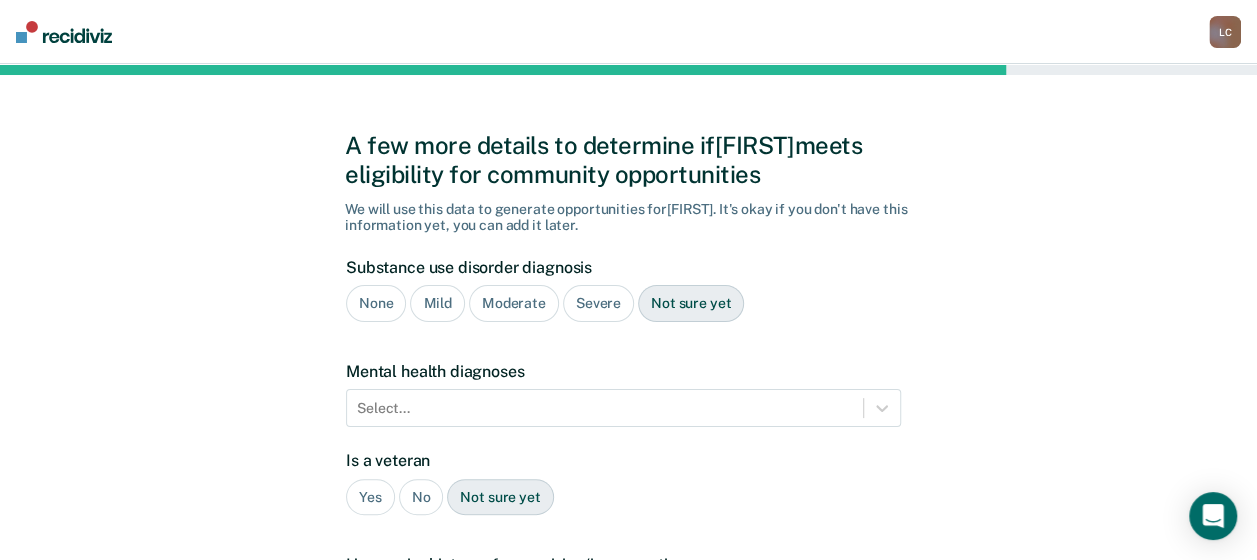 scroll, scrollTop: 0, scrollLeft: 0, axis: both 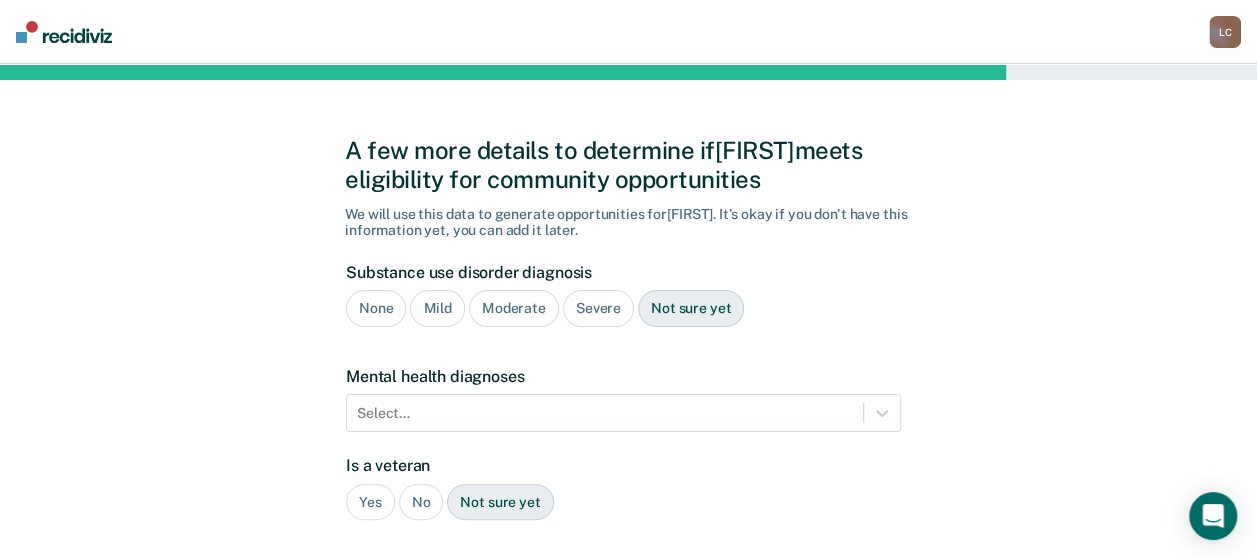 click on "Moderate" at bounding box center [514, 308] 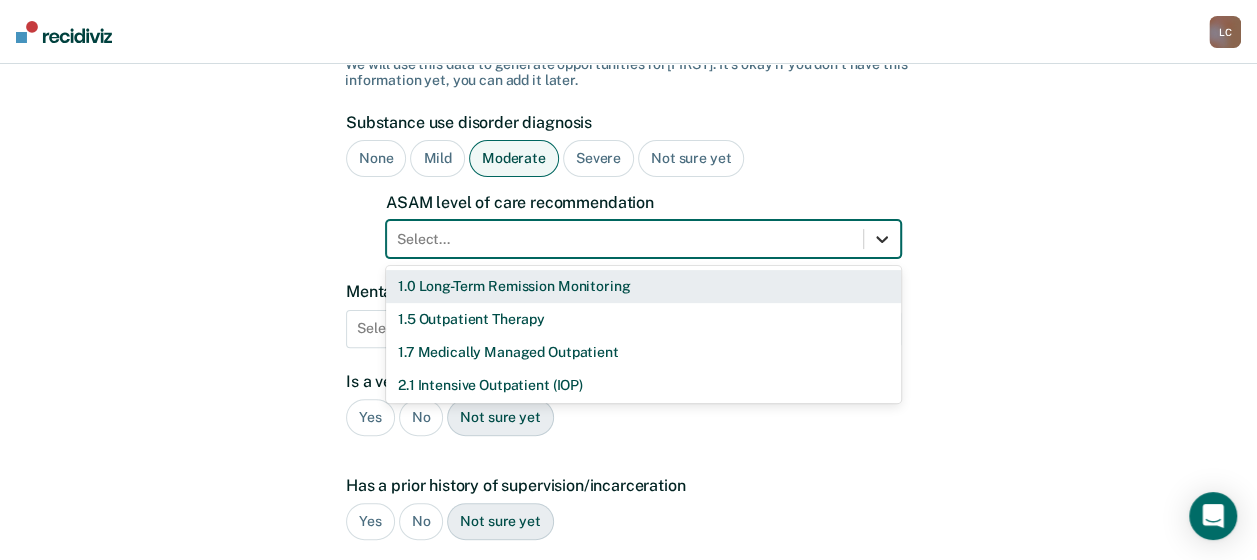 click on "11 results available. Use Up and Down to choose options, press Enter to select the currently focused option, press Escape to exit the menu, press Tab to select the option and exit the menu. Select... 1.0 Long-Term Remission Monitoring 1.5 Outpatient Therapy 1.7 Medically Managed Outpatient 2.1 Intensive Outpatient (IOP) 2.5 High-Intensity Outpatient (HIOP) 2.7 Medically Managed Intensive Outpatient 3.1 Clinically Managed Low-Intensity Residential 3.5 Clinically Managed High-Intensity Residential 3.7 Medically Managed Residential 4.0 Medically Managed Inpatient None" at bounding box center (643, 239) 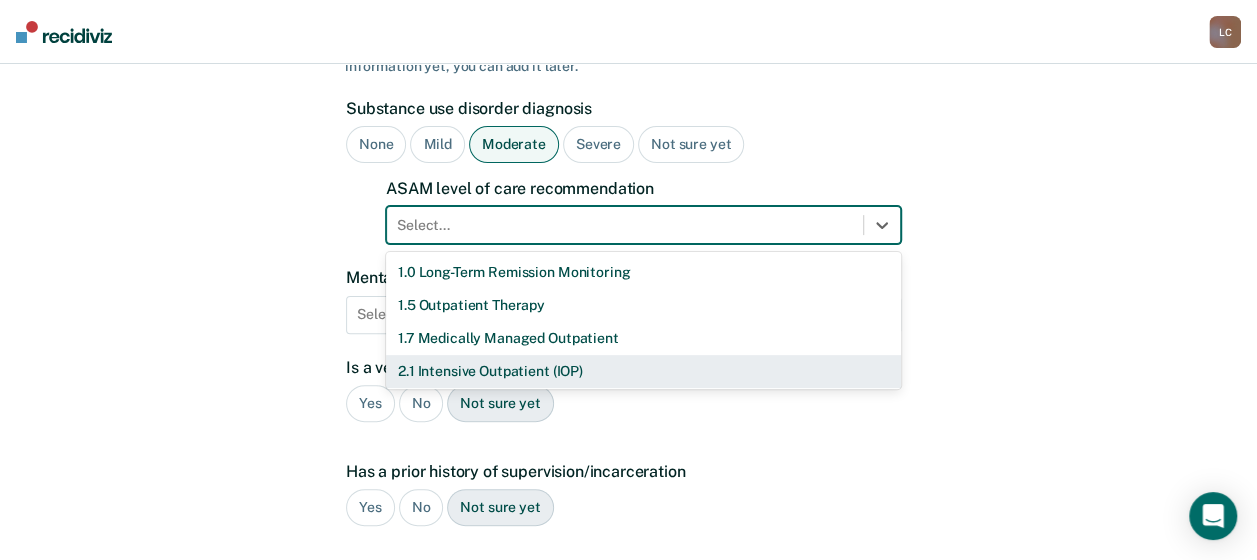 click on "2.1 Intensive Outpatient (IOP)" at bounding box center (643, 371) 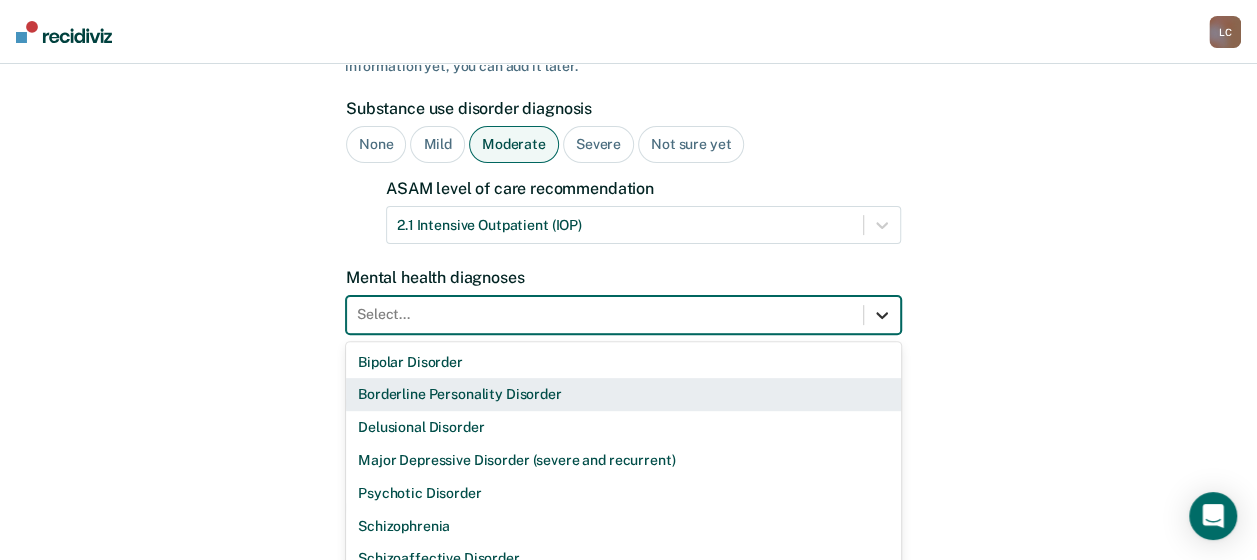 scroll, scrollTop: 252, scrollLeft: 0, axis: vertical 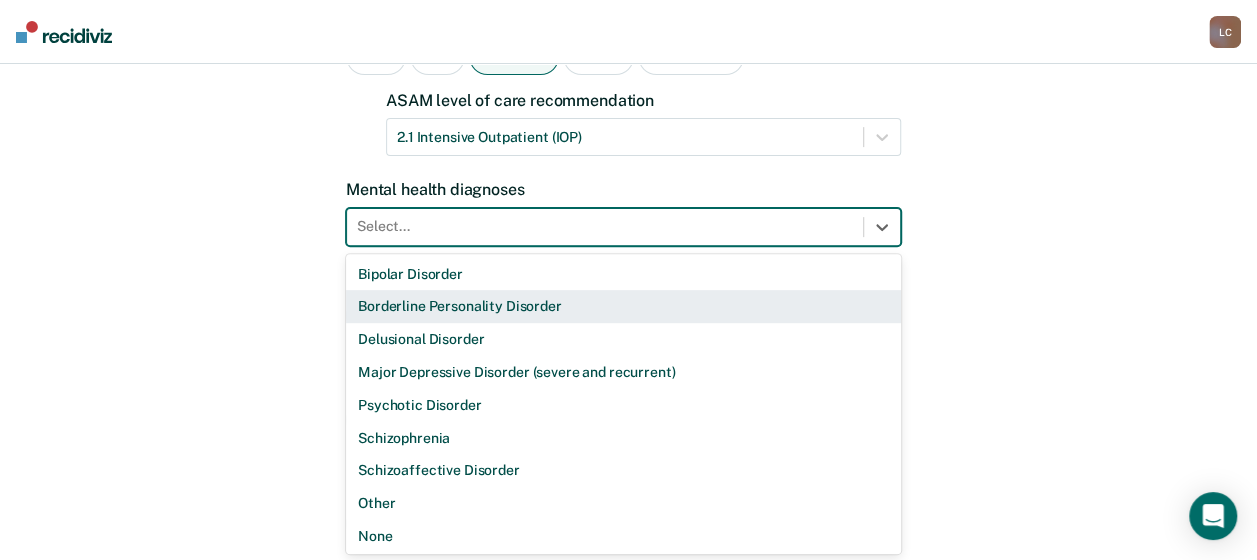 drag, startPoint x: 876, startPoint y: 318, endPoint x: 357, endPoint y: 533, distance: 561.7704 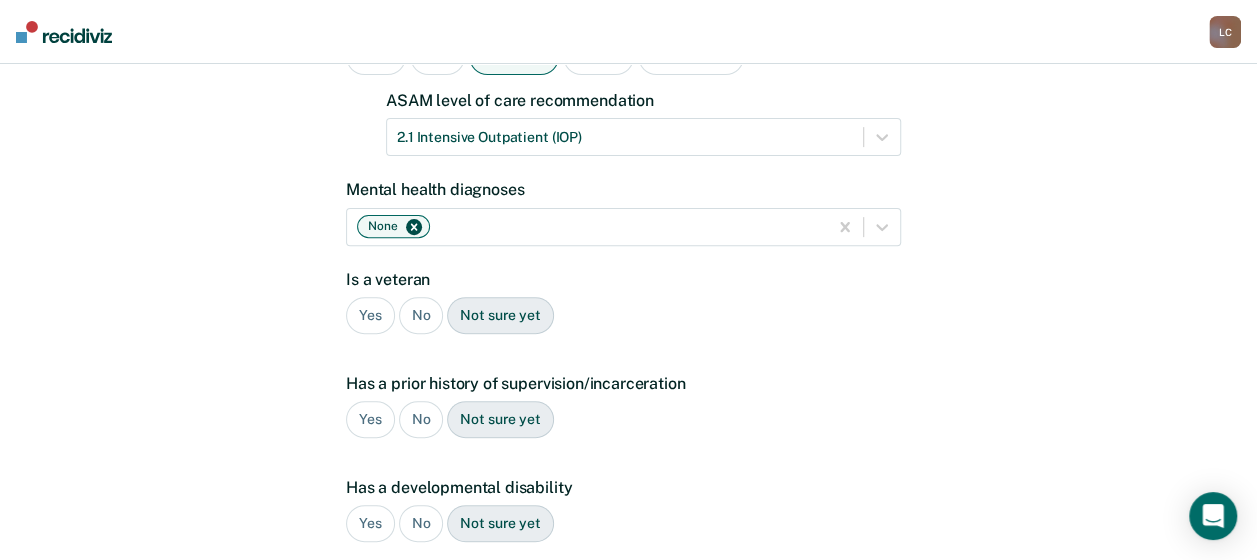 click on "No" at bounding box center [421, 315] 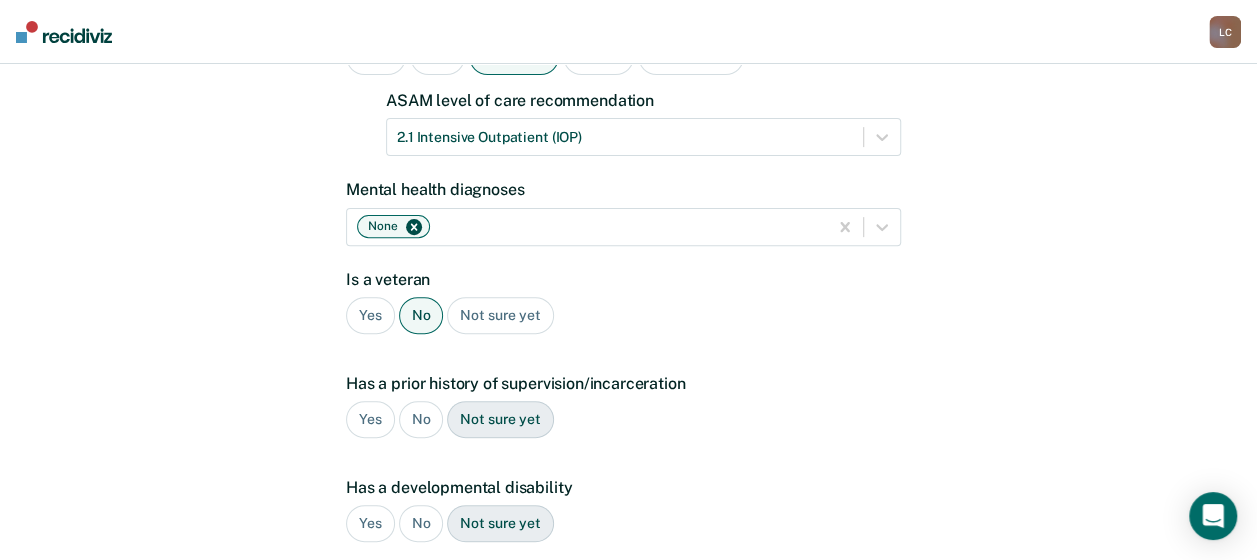 click on "Yes" at bounding box center (370, 419) 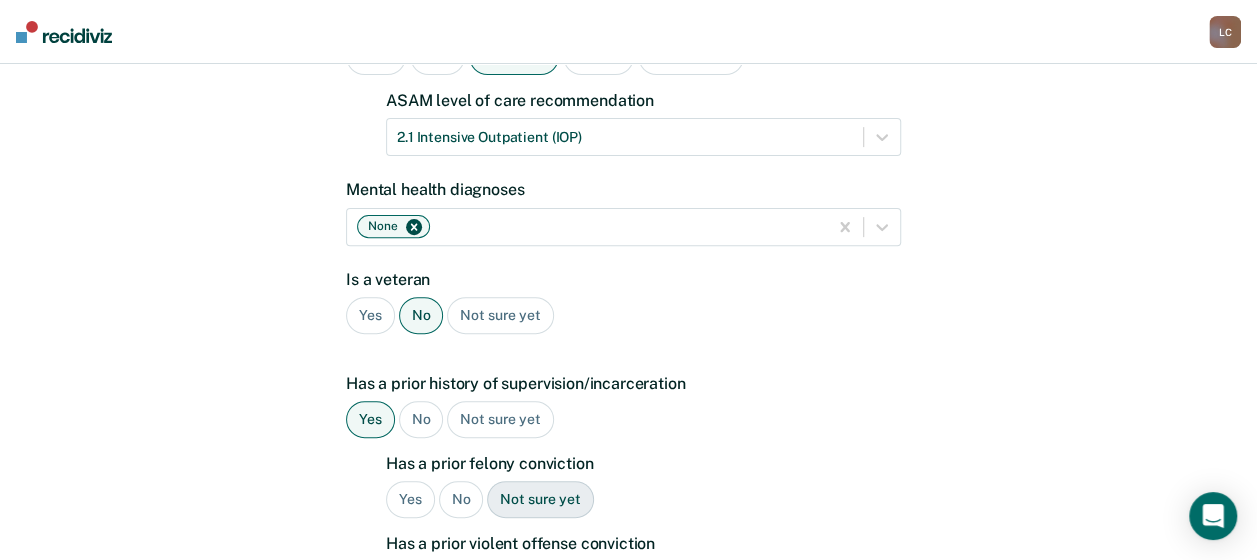 click on "No" at bounding box center [461, 499] 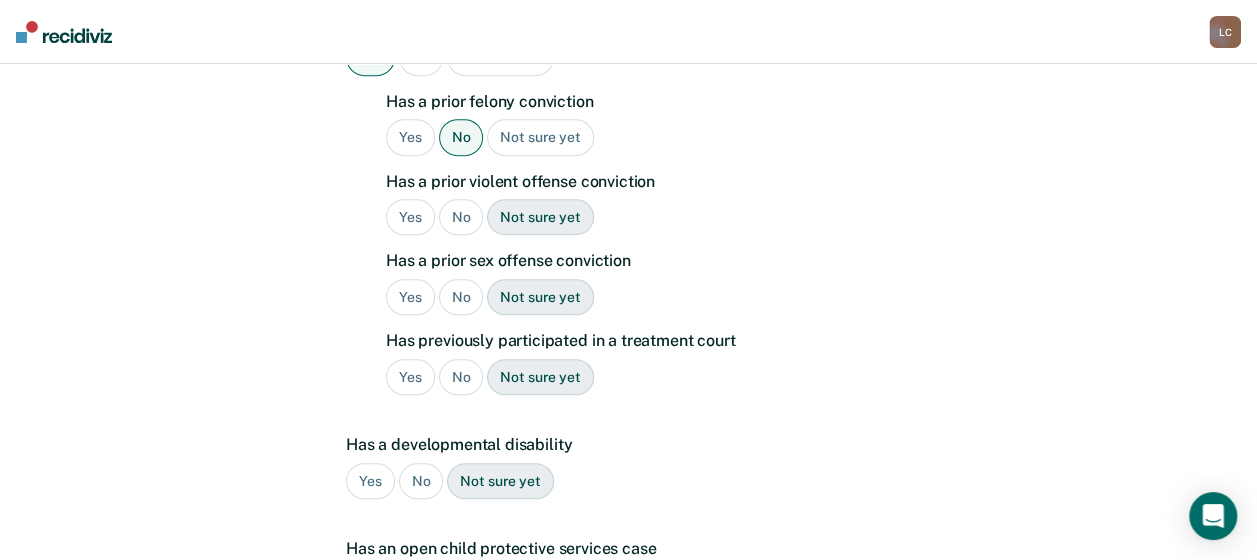 scroll, scrollTop: 634, scrollLeft: 0, axis: vertical 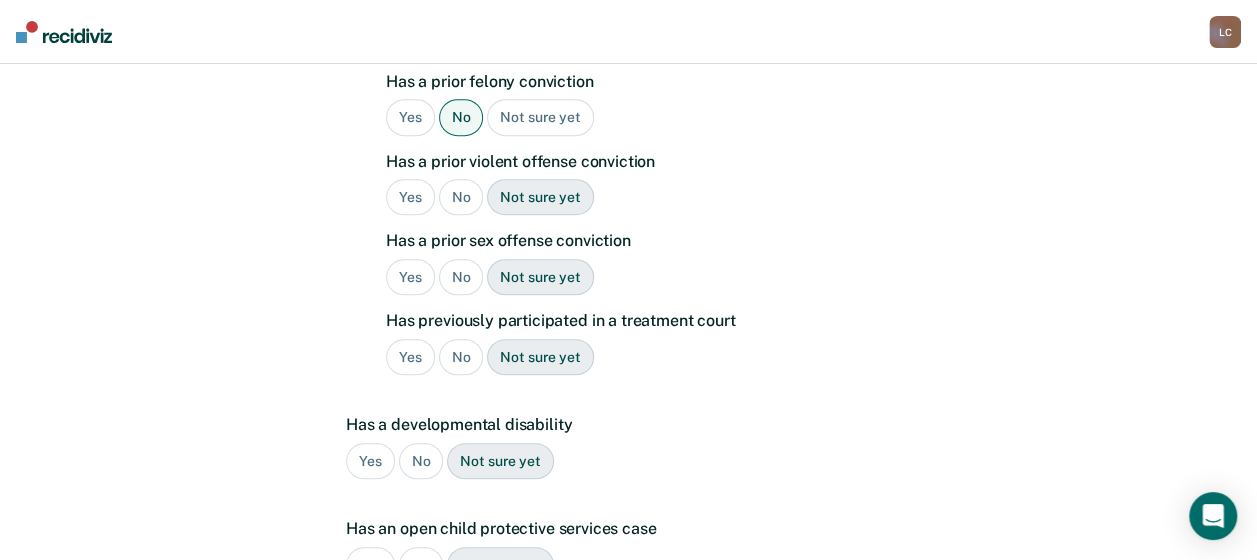 click on "Yes" at bounding box center (410, 197) 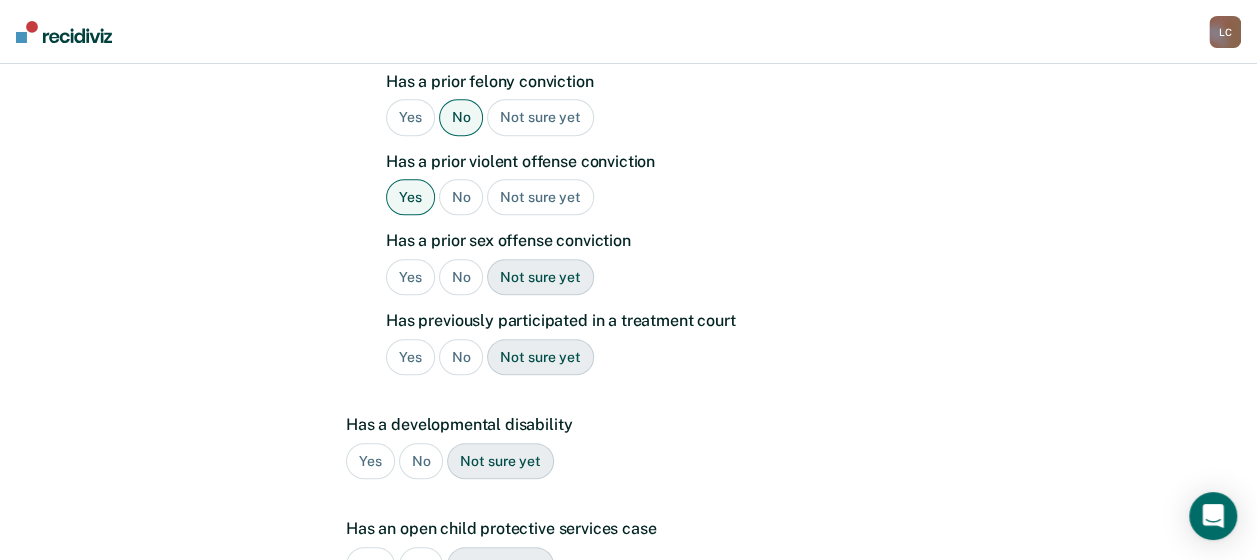 click on "No" at bounding box center (461, 277) 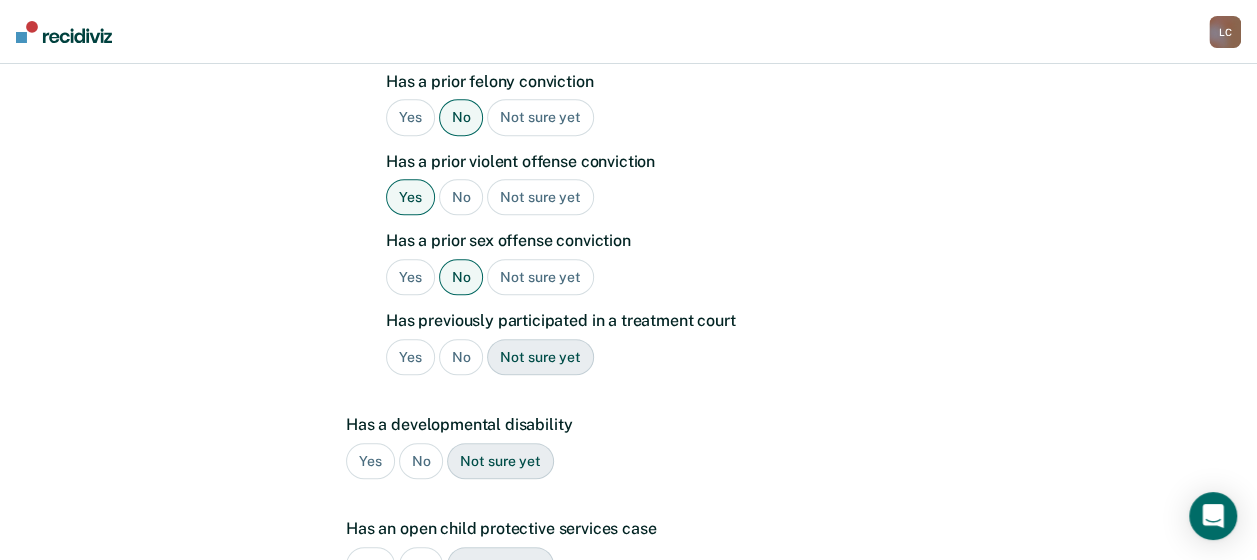 click on "No" at bounding box center (461, 357) 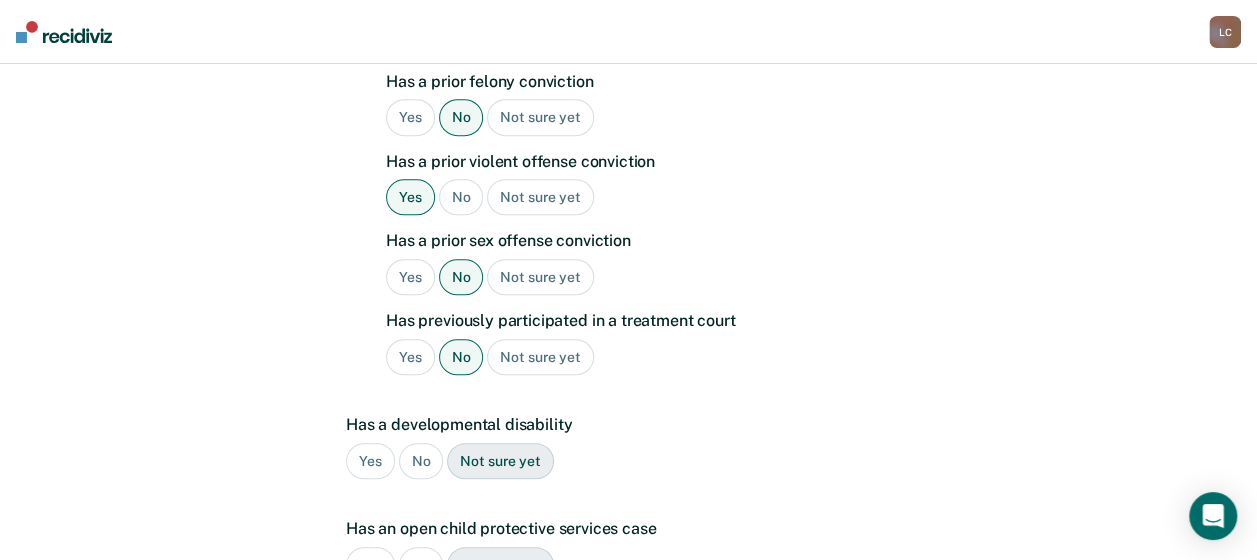 click on "No" at bounding box center [421, 461] 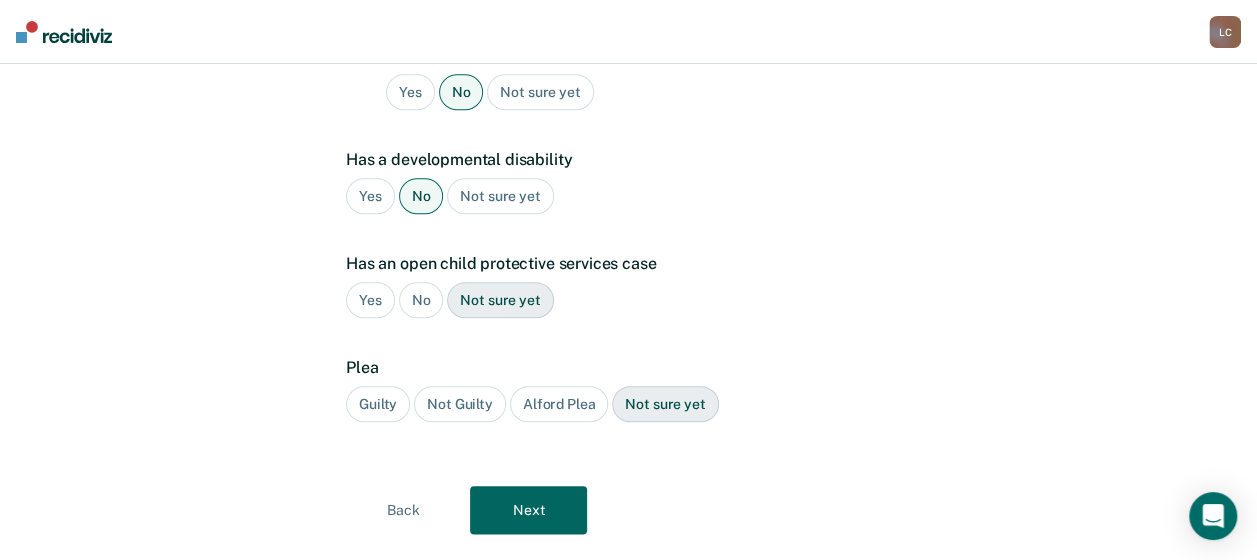 scroll, scrollTop: 938, scrollLeft: 0, axis: vertical 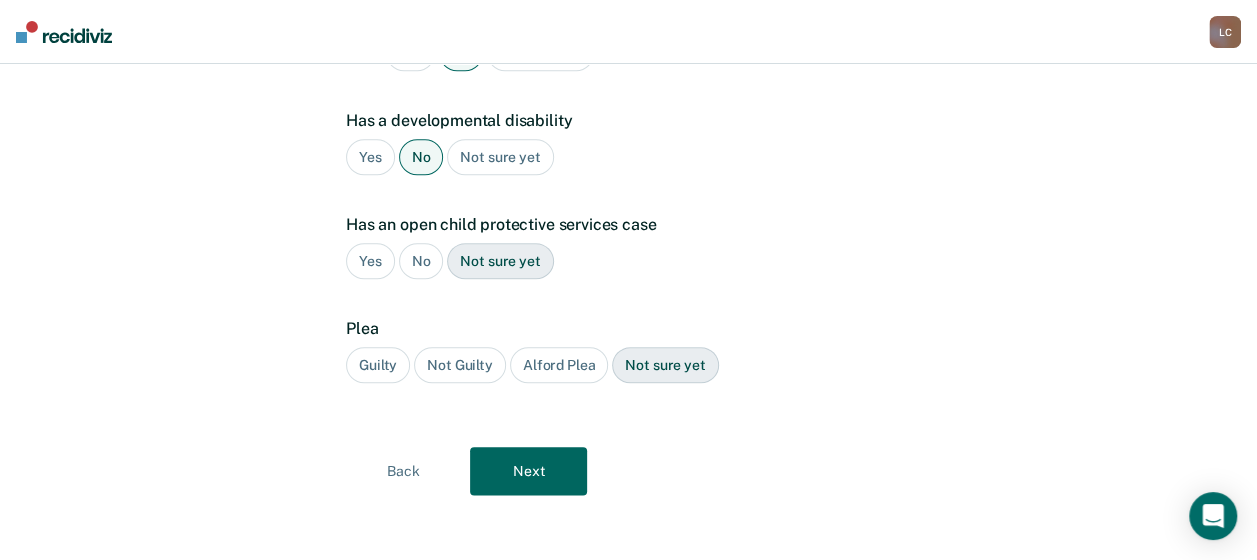 click on "Yes" at bounding box center [370, 261] 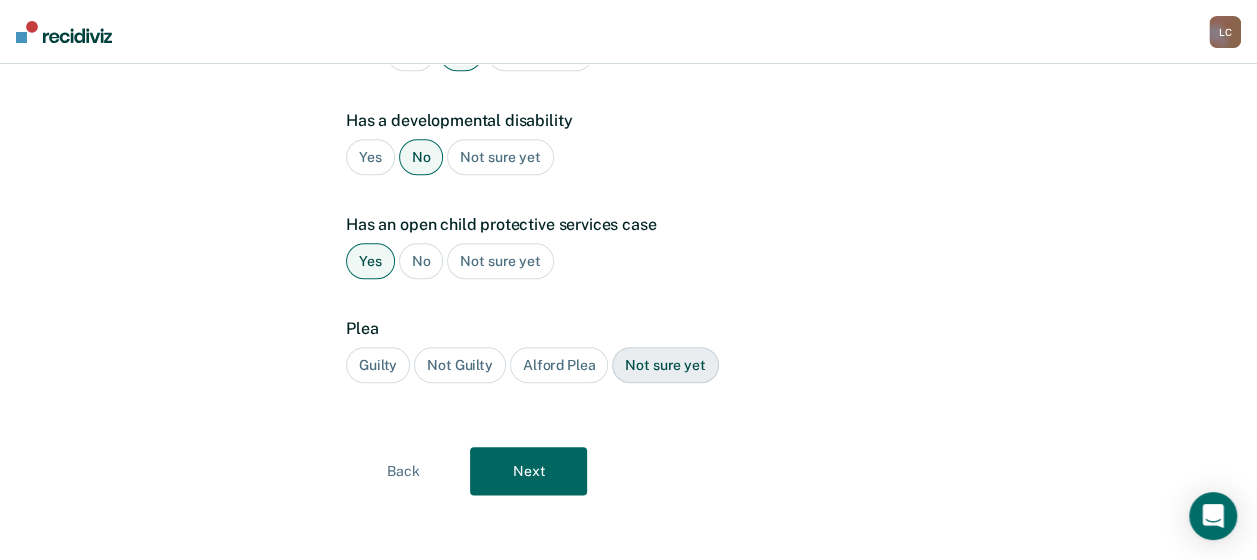 click on "Guilty" at bounding box center (378, 365) 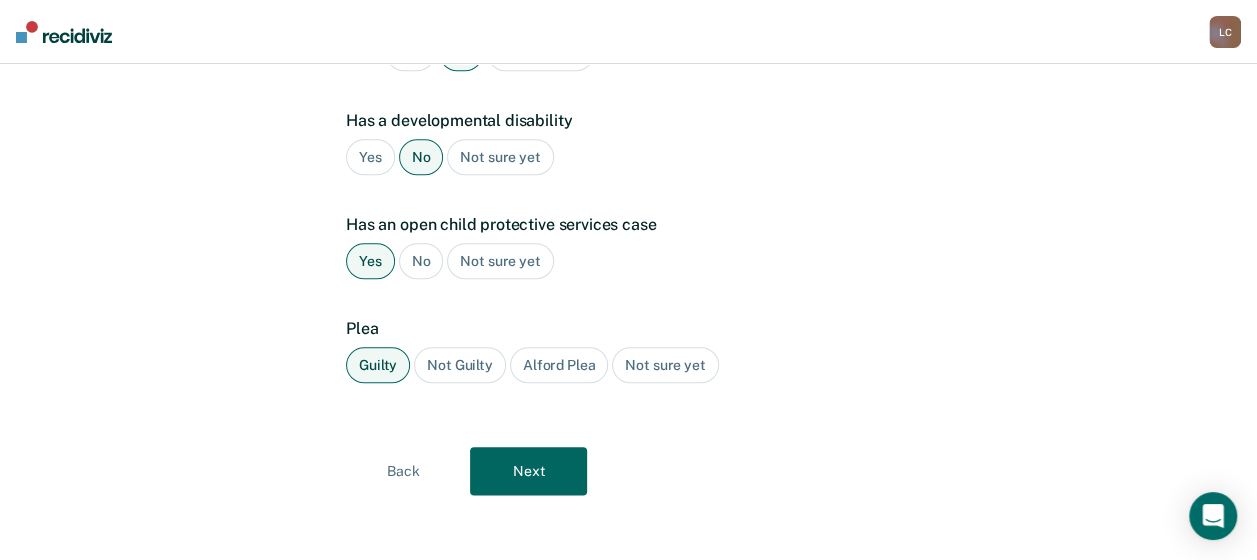 click on "Next" at bounding box center [528, 471] 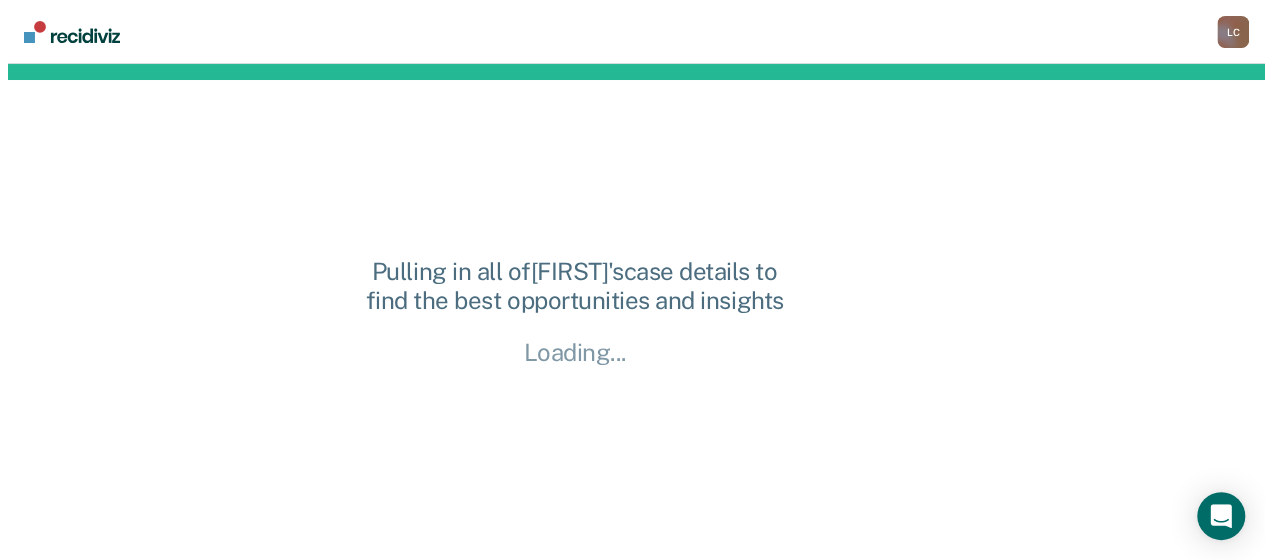 scroll, scrollTop: 0, scrollLeft: 0, axis: both 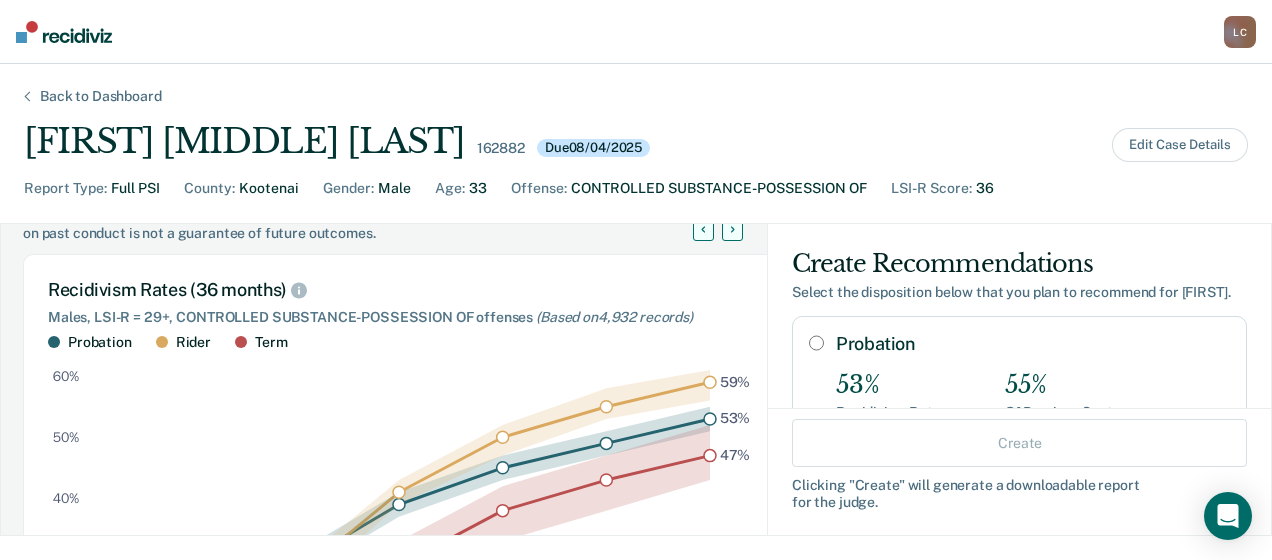 click on "Probation" at bounding box center (816, 343) 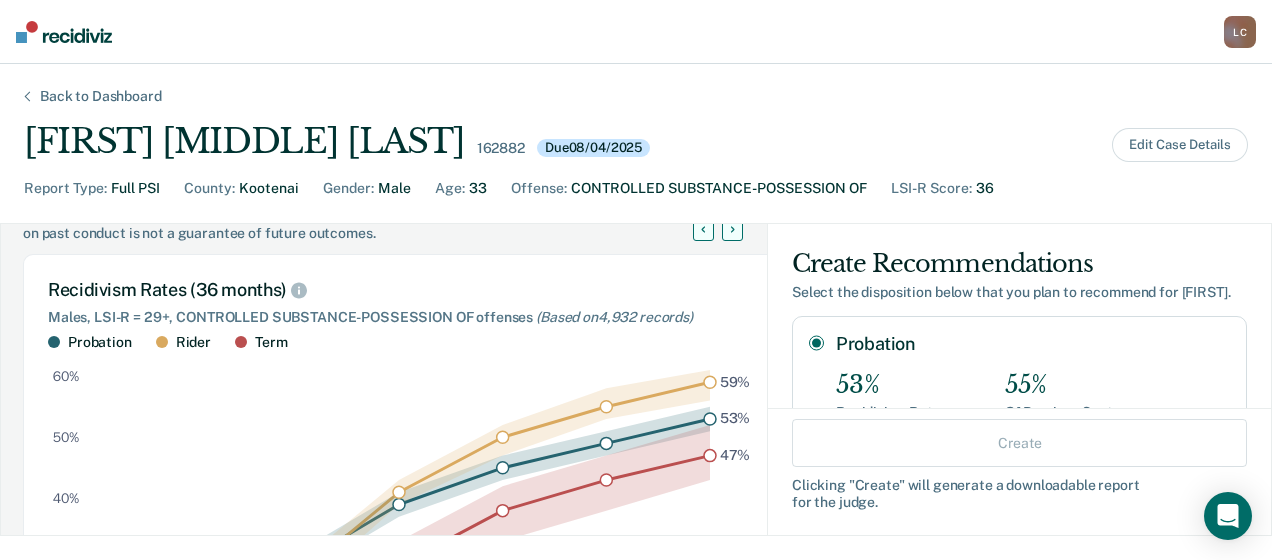 radio on "true" 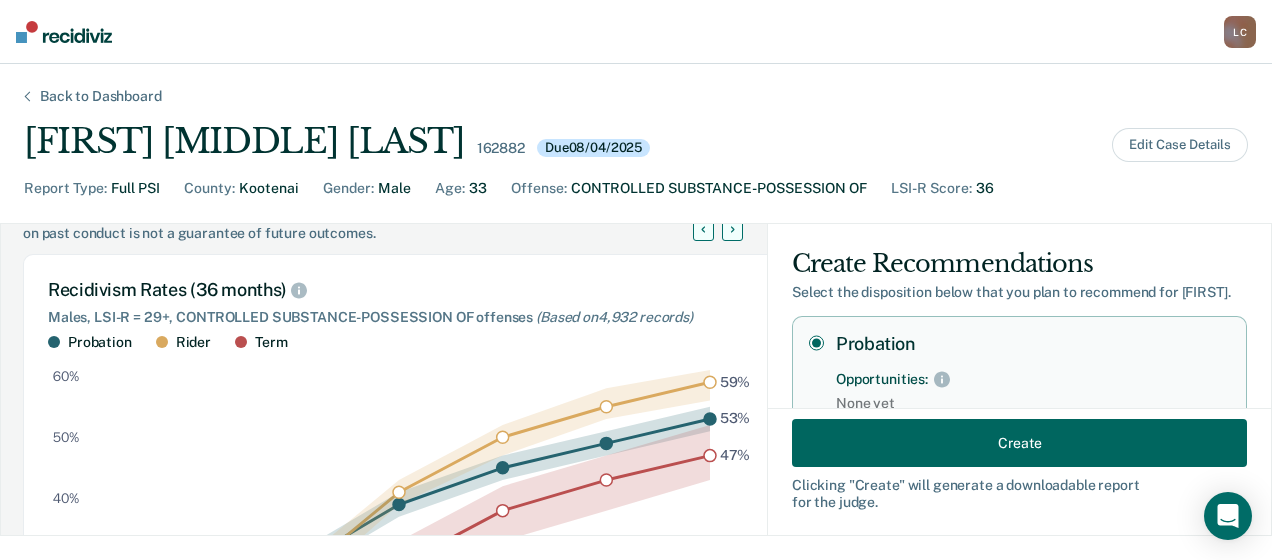 click on "Create" at bounding box center (1019, 443) 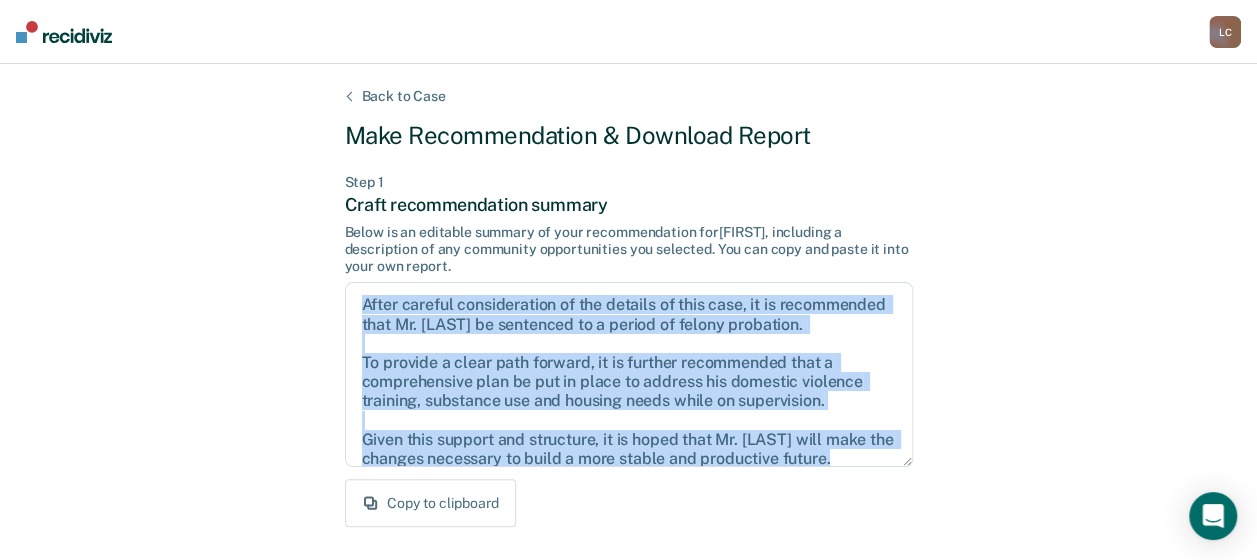 click on "Back to Case Make Recommendation & Download Report Step 1 Craft recommendation summary Below is an editable summary of your recommendation for [FIRST], including a description of any community opportunities you selected. You can copy and paste it into your own report. After careful consideration of the details of this case, it is recommended that Mr. [LAST] be sentenced to a period of felony probation.
To provide a clear path forward, it is further recommended that a comprehensive plan be put in place to address his domestic violence training, substance use and housing needs while on supervision.
Given this support and structure, it is hoped that Mr. [LAST] will make the changes necessary to build a more stable and productive future. Copy to clipboard Step 2 Download Insights Report Download this PDF and include it as an attachment to your finished report. Report Attachment [DATE] Case Insights Overview Name [FIRST] [LAST] Recommendation by PSI Probation Case Details Gender: male Age: [AGE]" at bounding box center (628, 602) 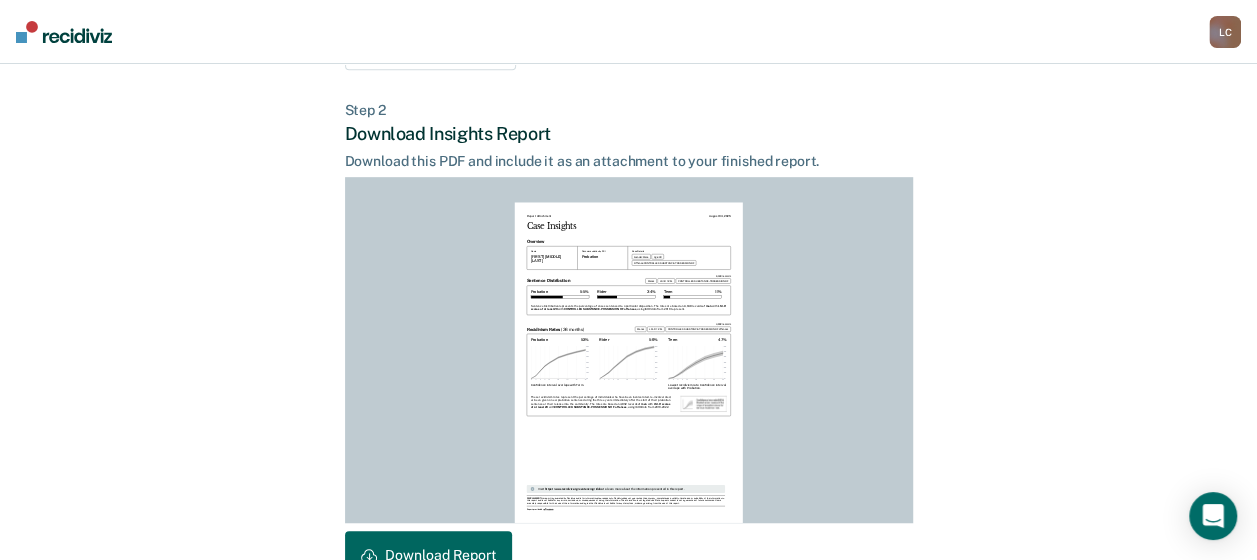 scroll, scrollTop: 580, scrollLeft: 0, axis: vertical 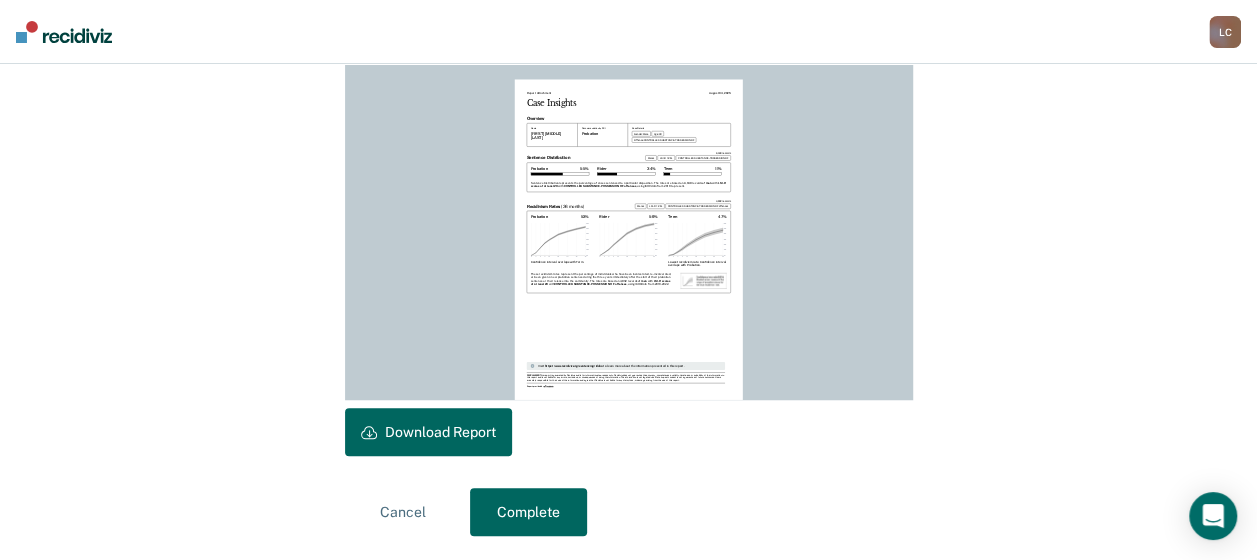 click on "Download Report" at bounding box center [428, 432] 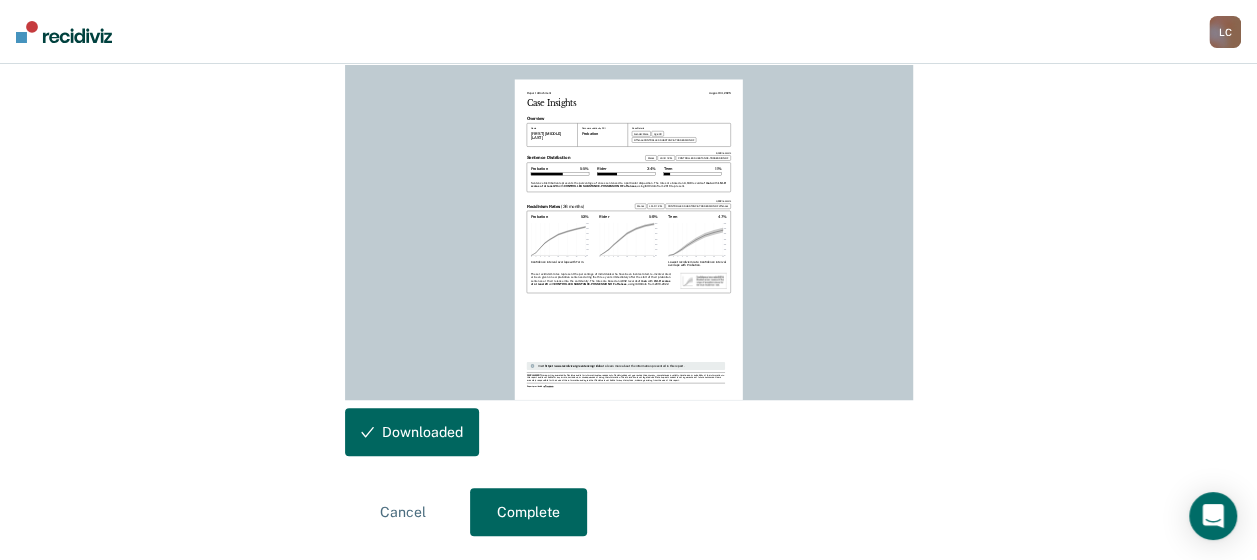 scroll, scrollTop: 0, scrollLeft: 0, axis: both 